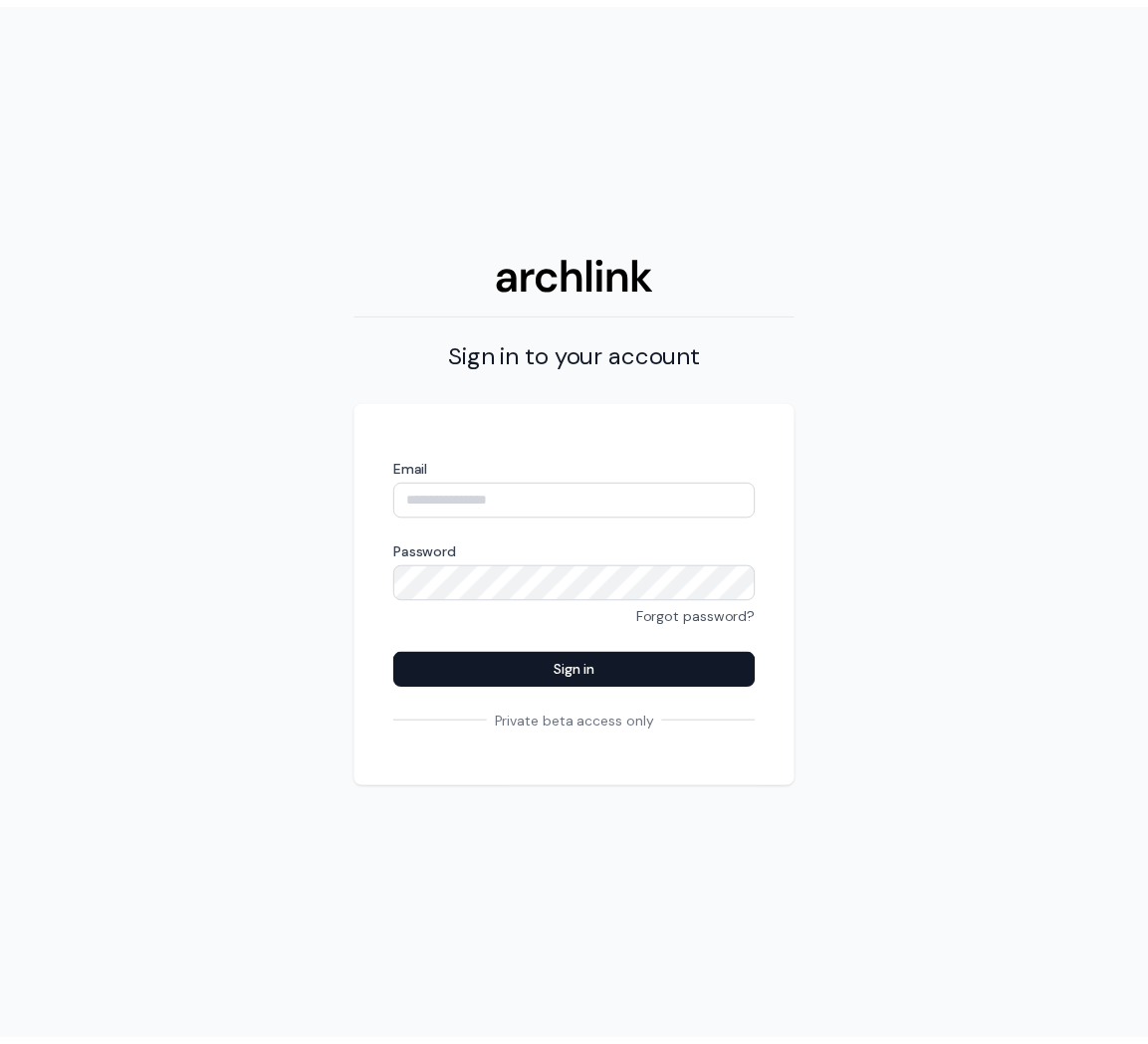 scroll, scrollTop: 0, scrollLeft: 0, axis: both 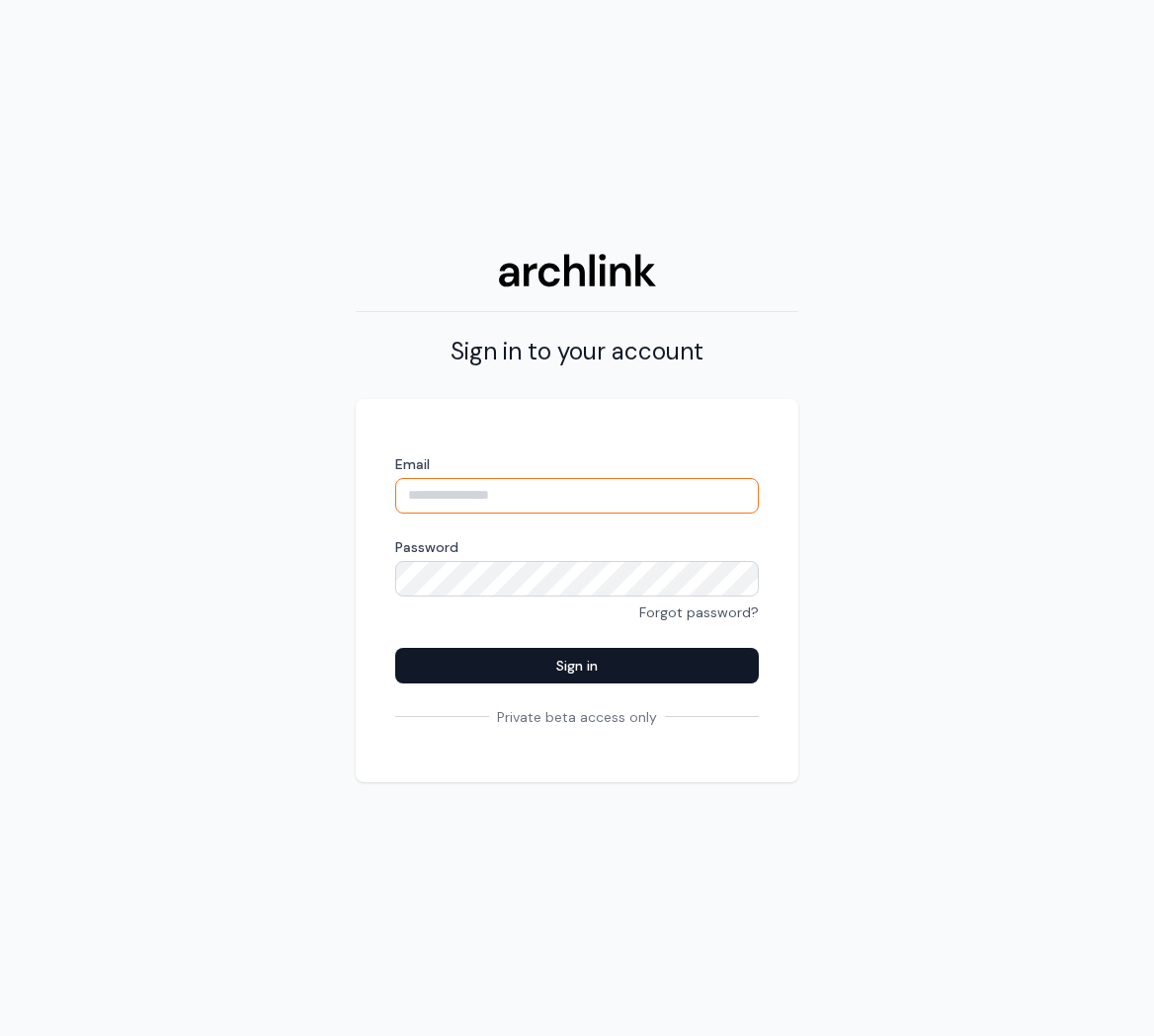 click on "Email" at bounding box center [577, 496] 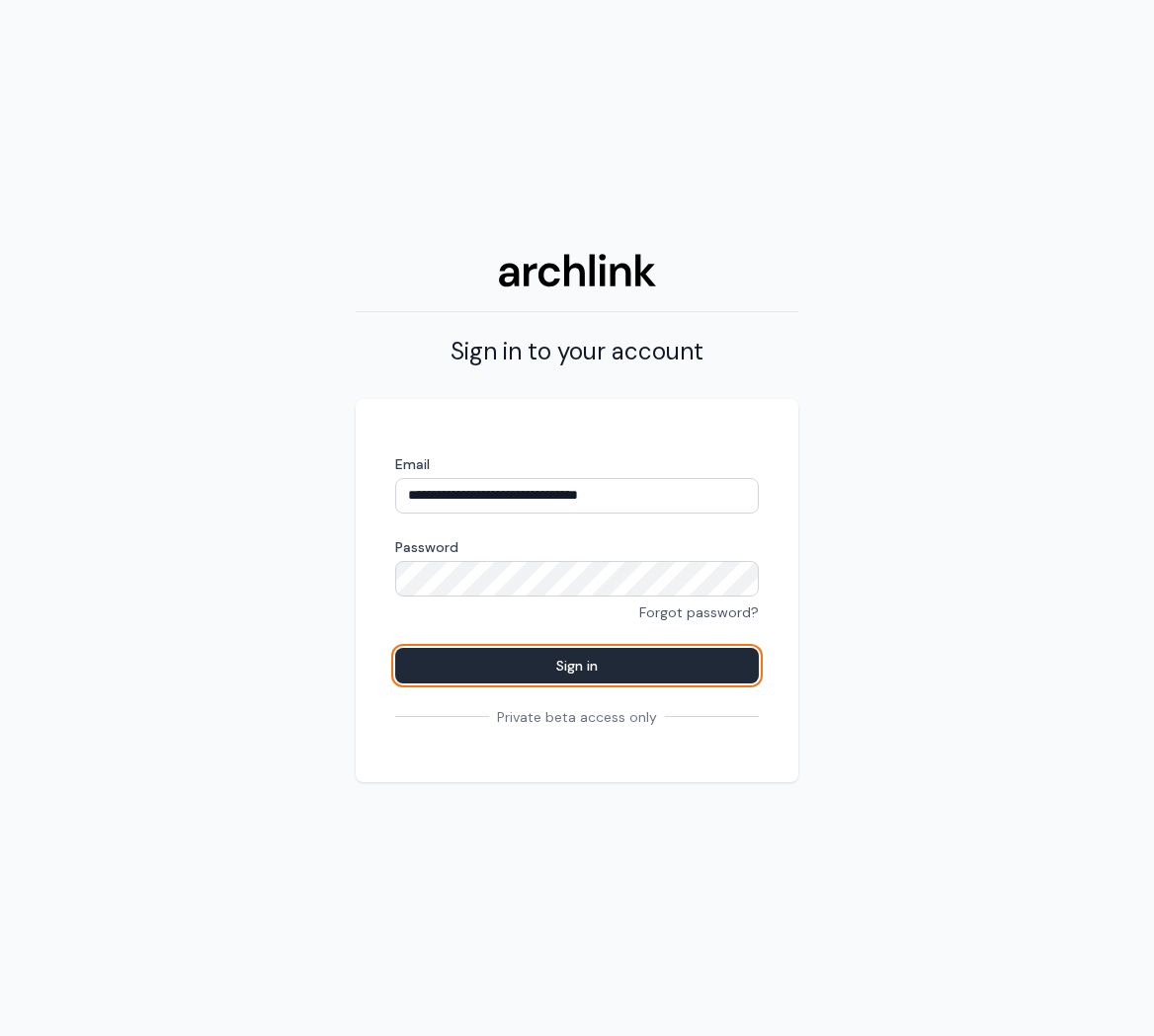 click on "Sign in" at bounding box center [577, 666] 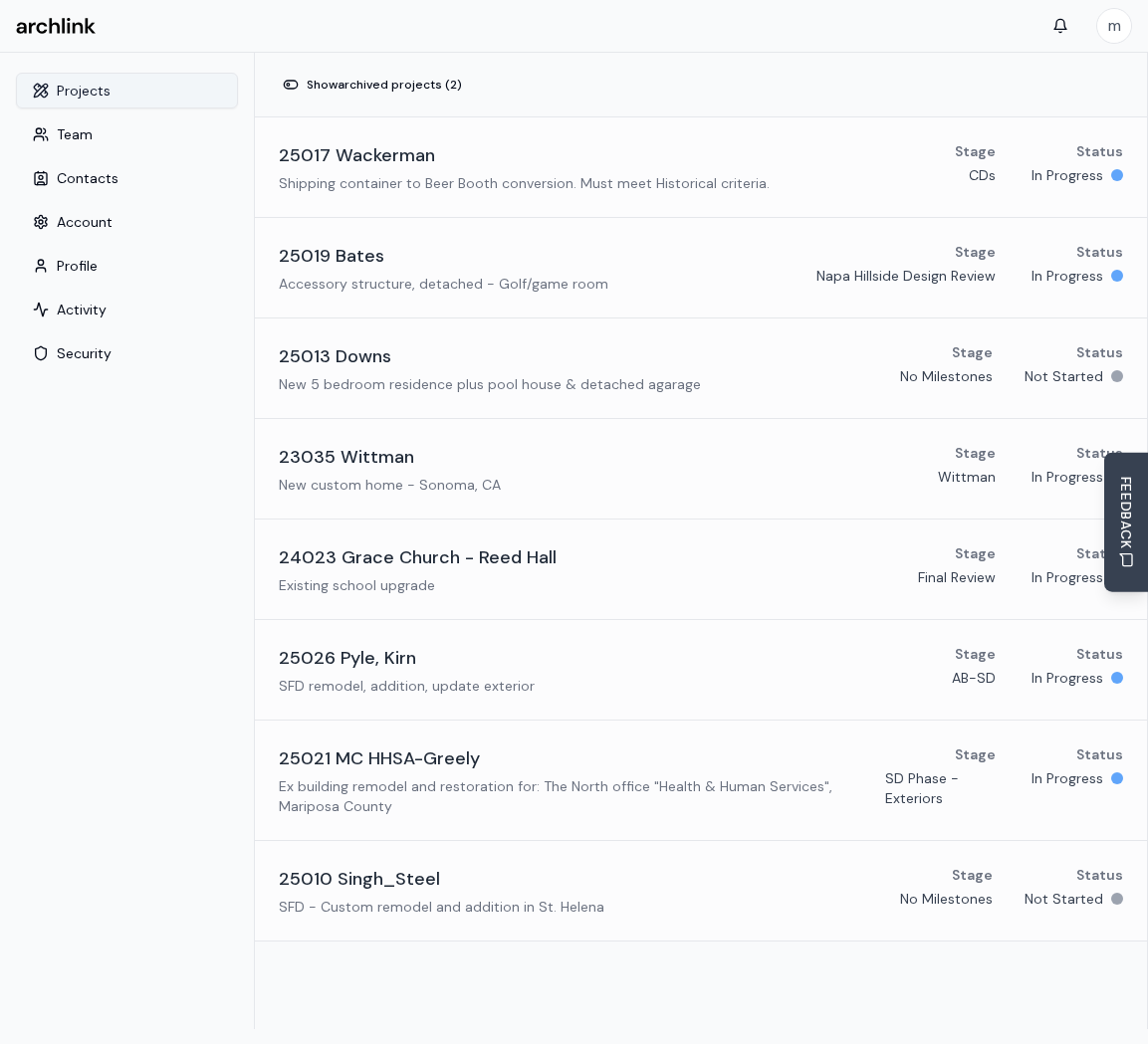 click on "Projects" at bounding box center [126, 91] 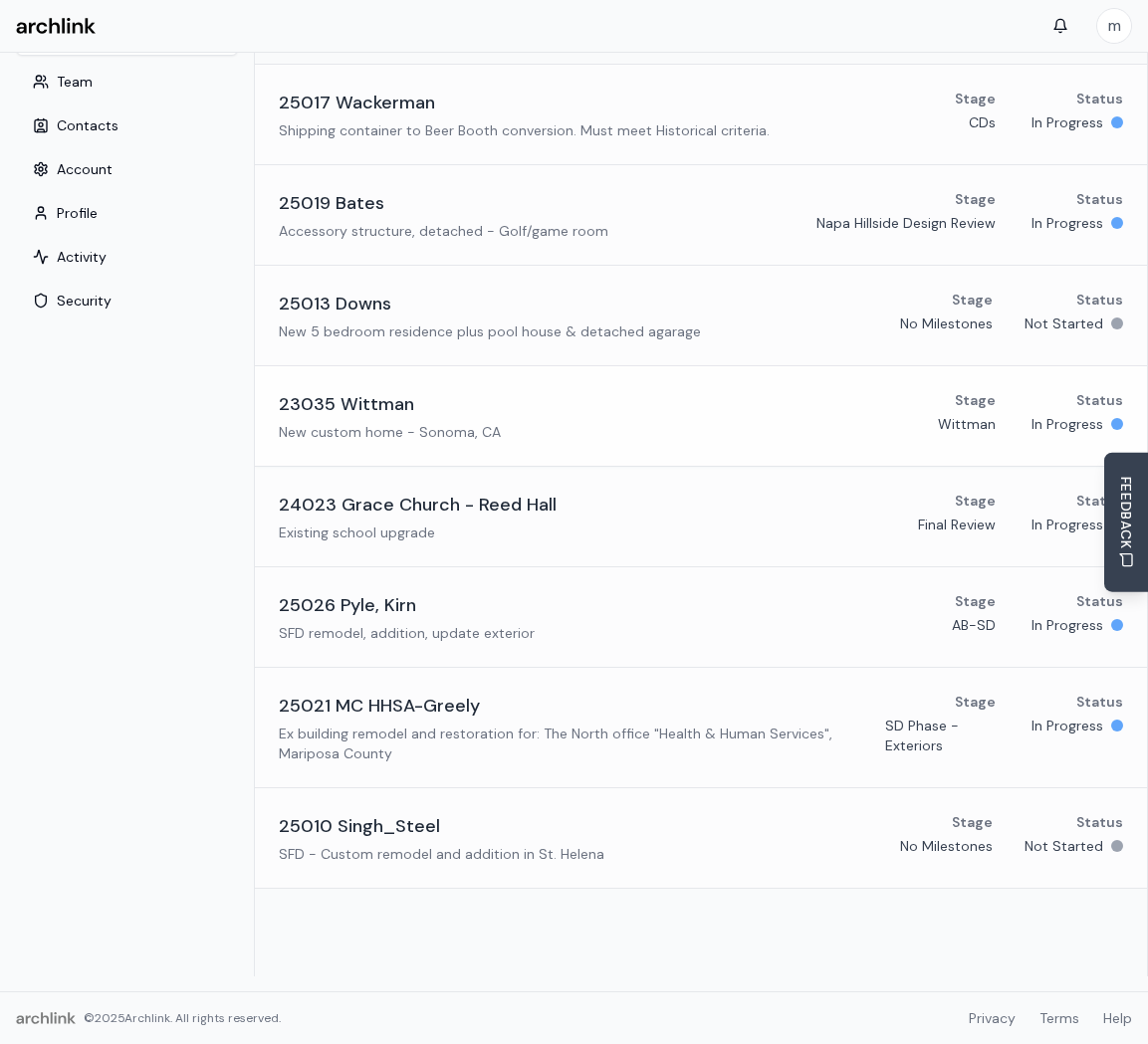 scroll, scrollTop: 0, scrollLeft: 0, axis: both 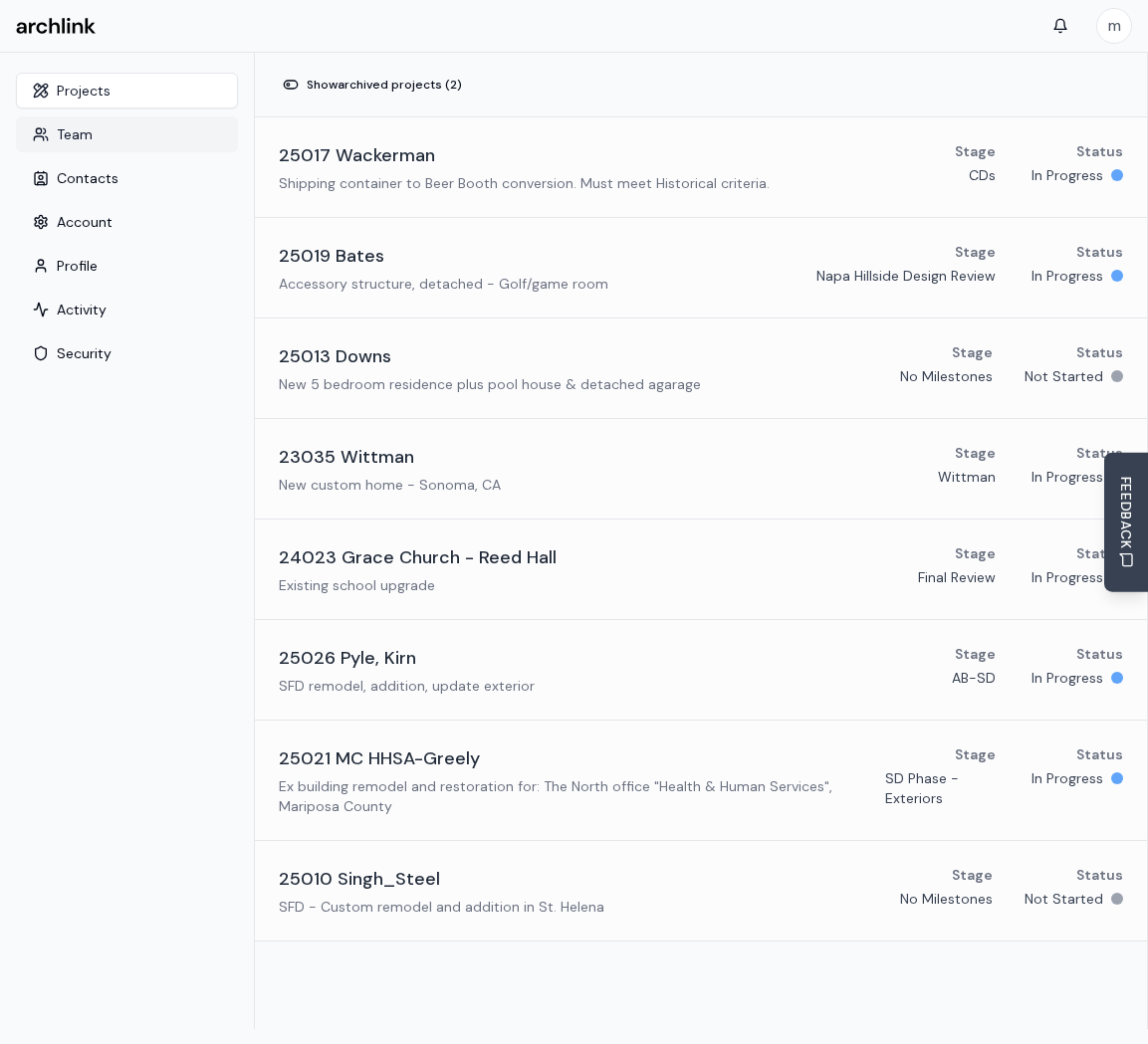 click on "Team" at bounding box center (126, 134) 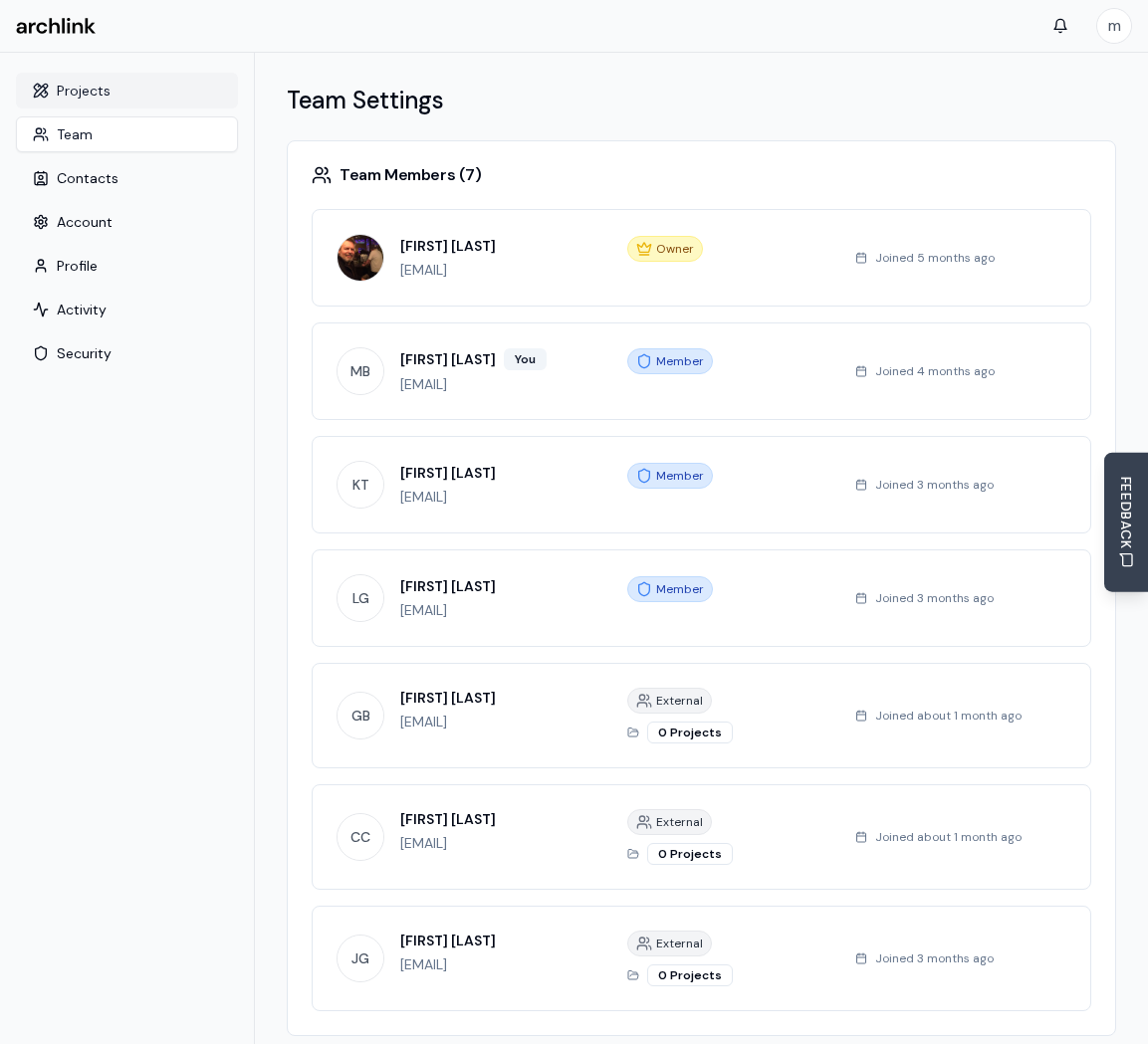 click on "Projects" at bounding box center [126, 91] 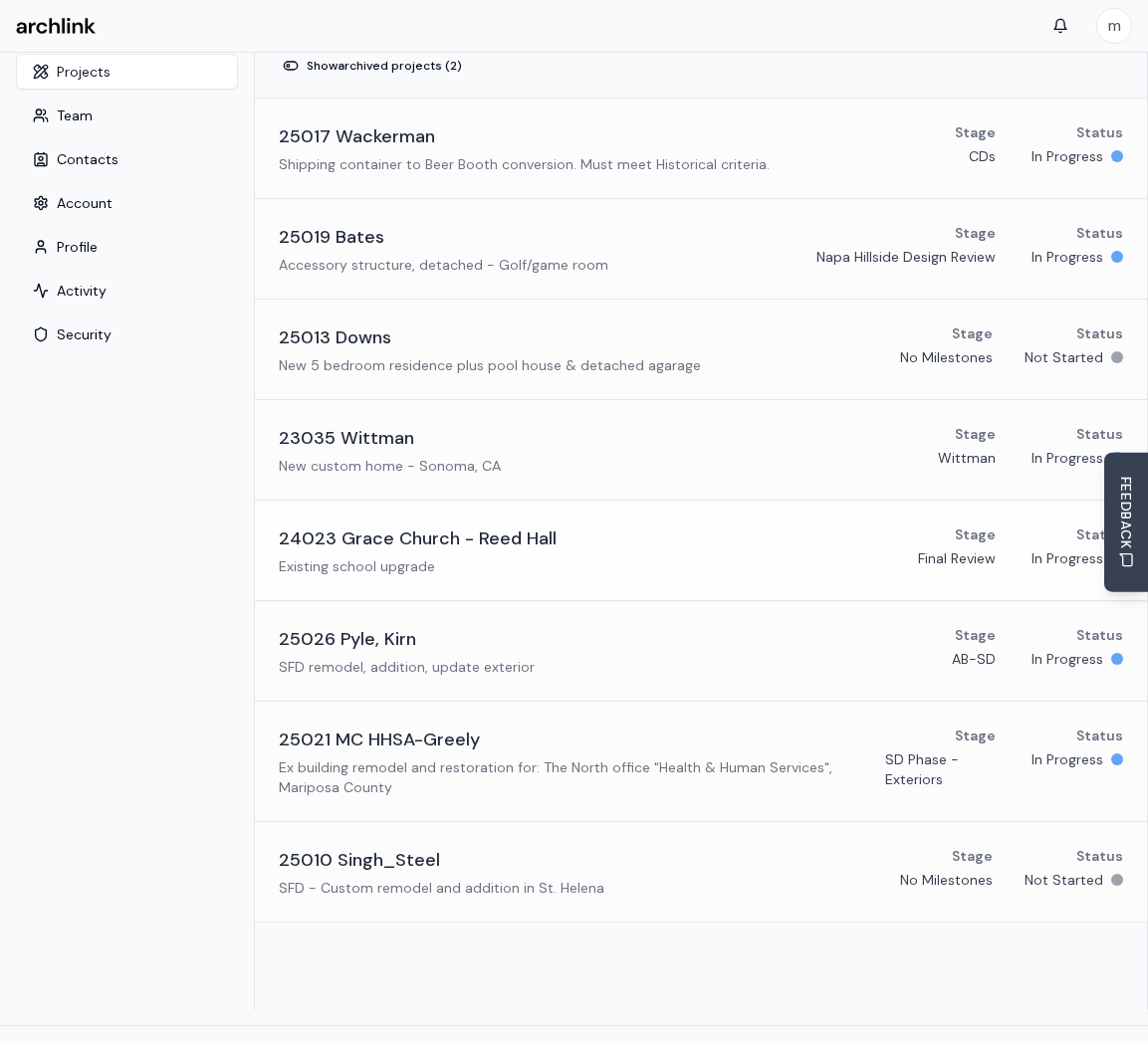 scroll, scrollTop: 0, scrollLeft: 0, axis: both 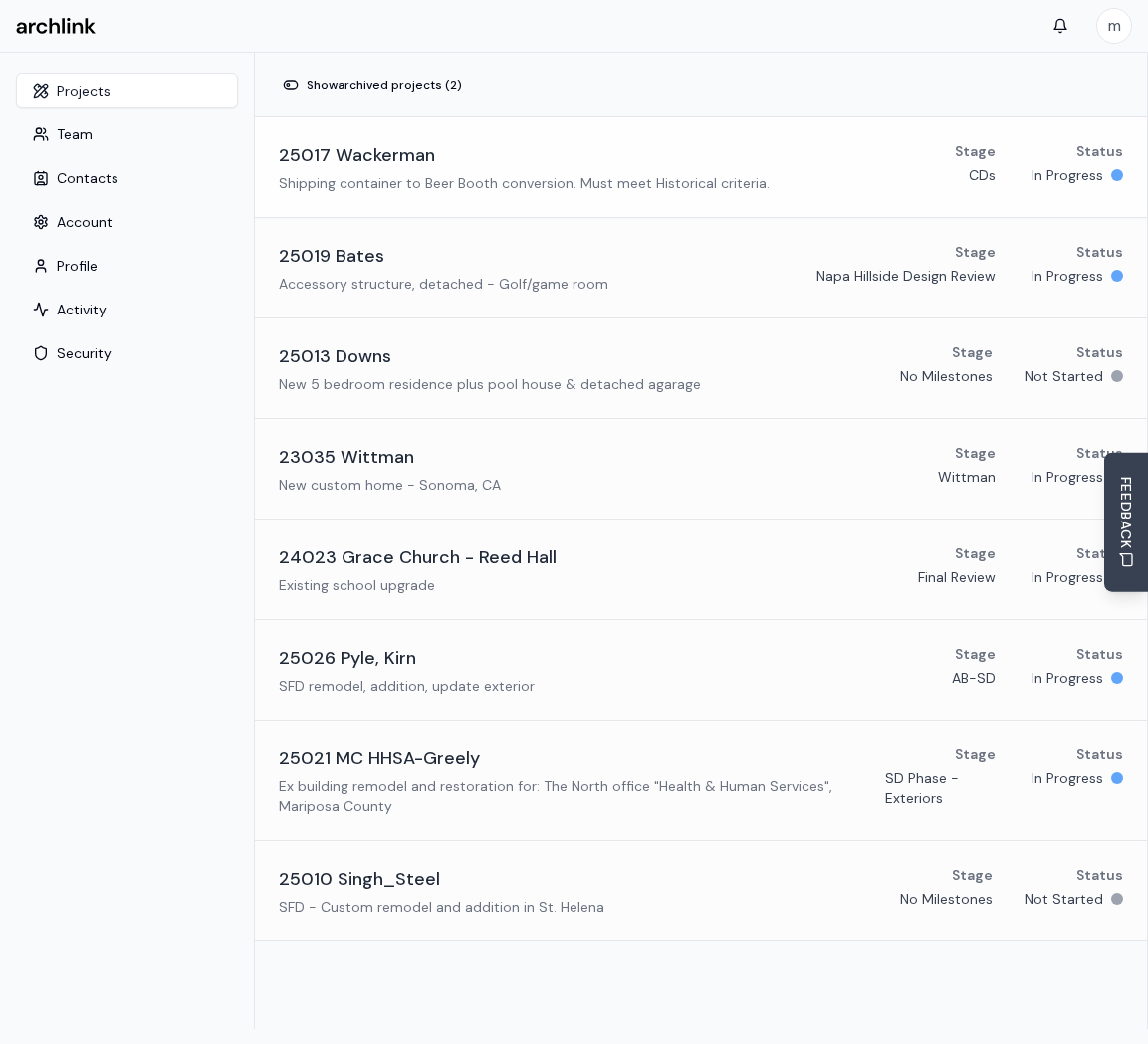 click on "25017 Wackerman" at bounding box center [356, 155] 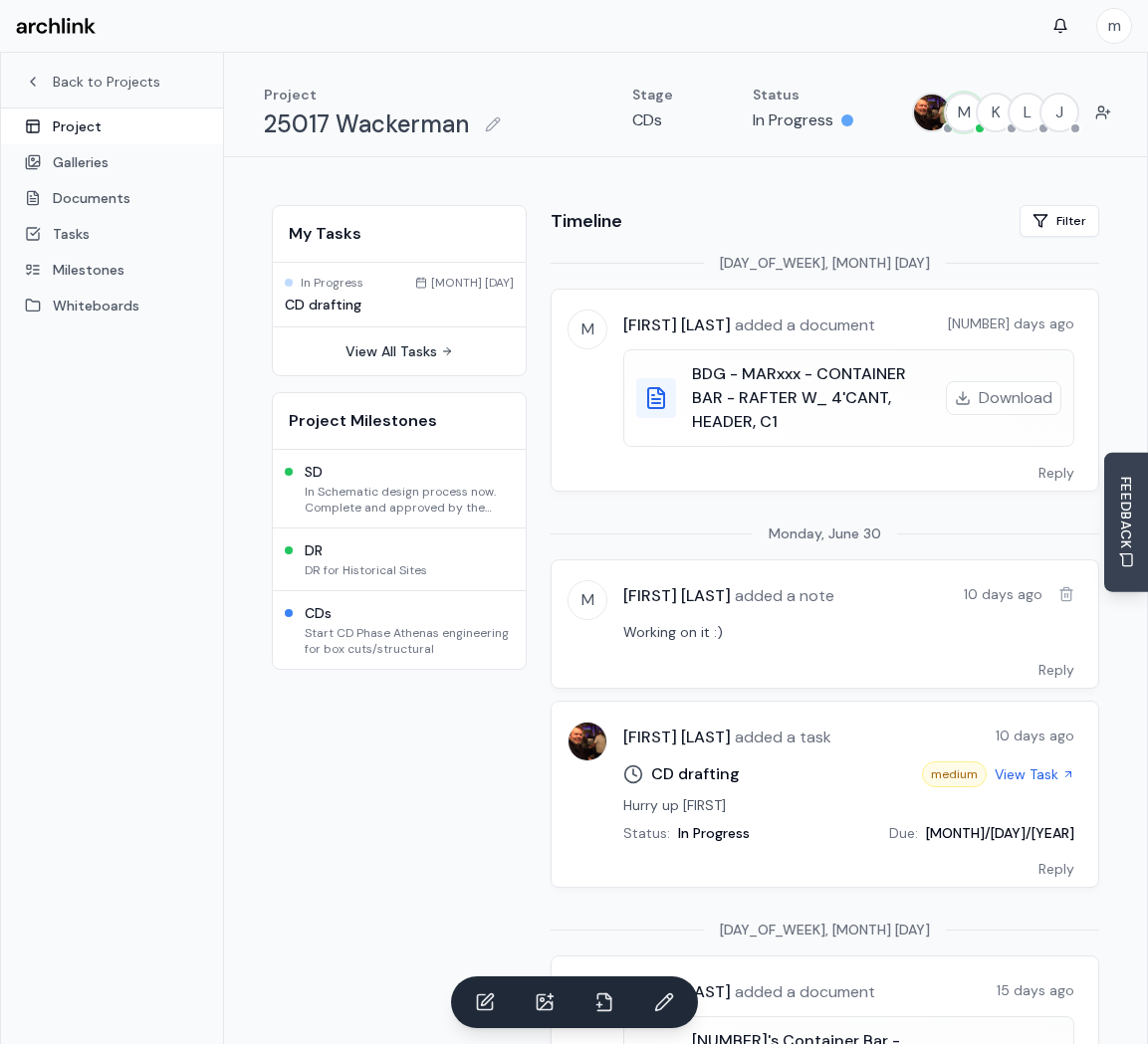 scroll, scrollTop: 0, scrollLeft: 0, axis: both 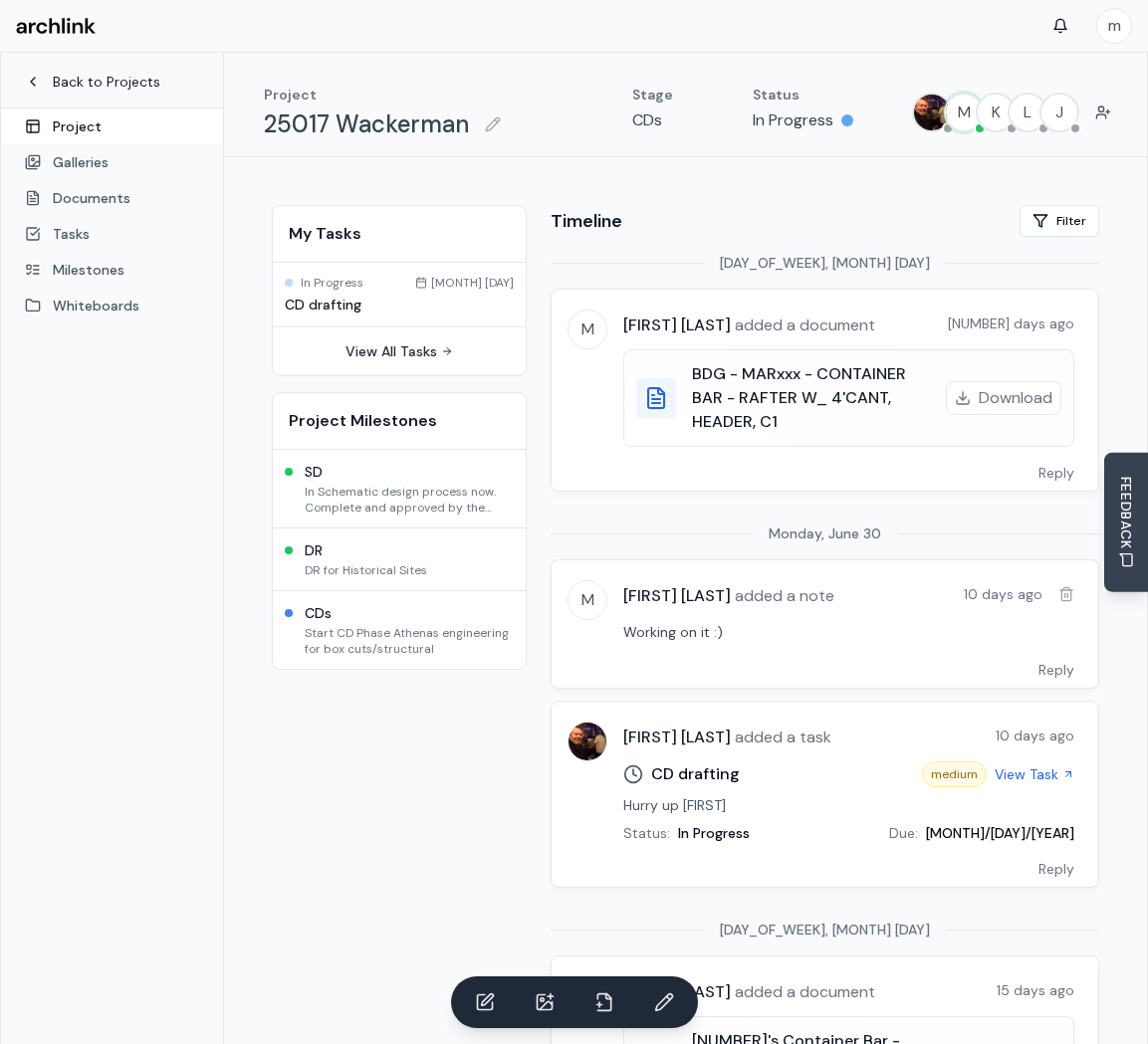 click on "Back to Projects" at bounding box center (112, 82) 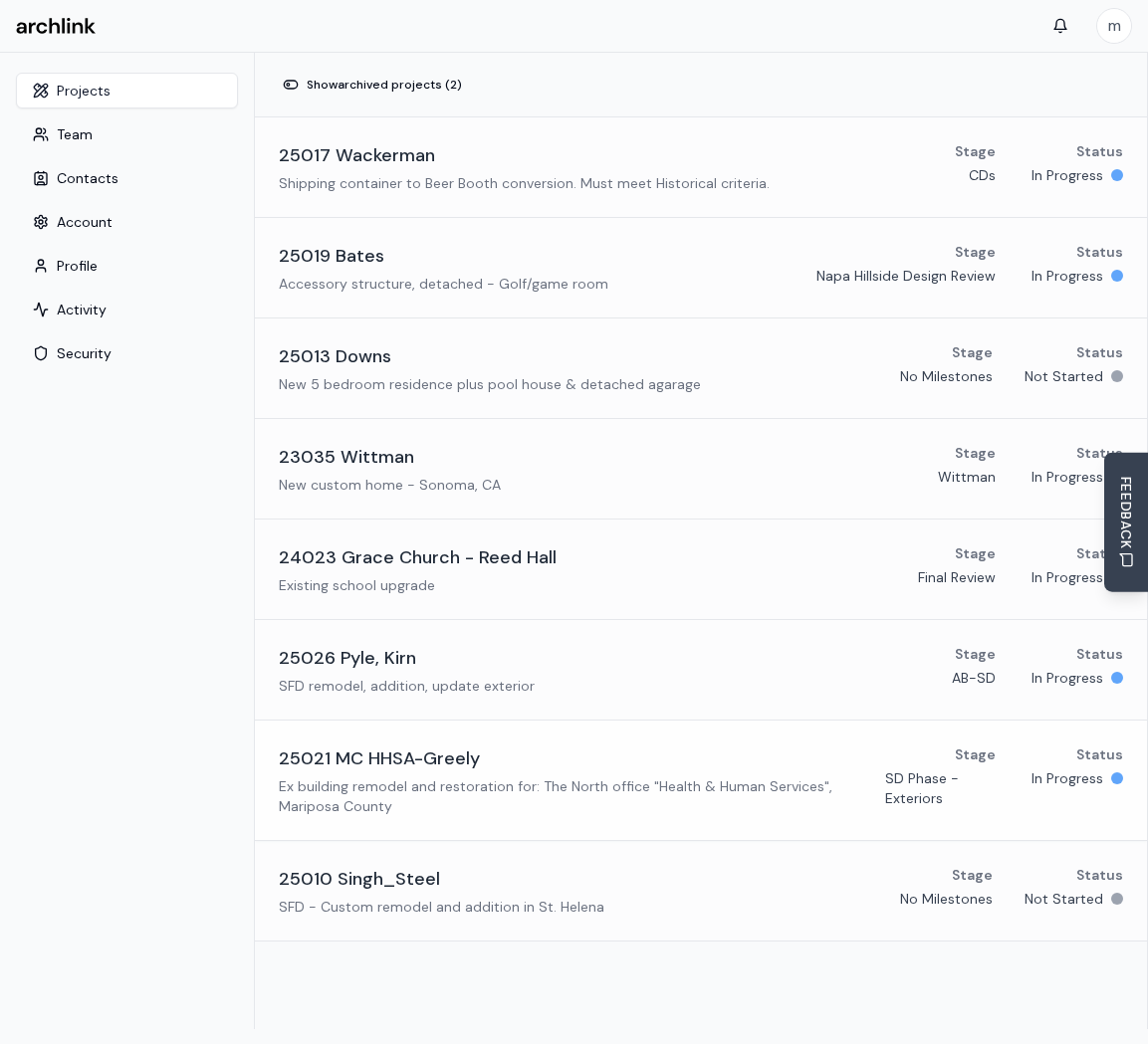 click on "25021 MC HHSA-Greely" at bounding box center (379, 758) 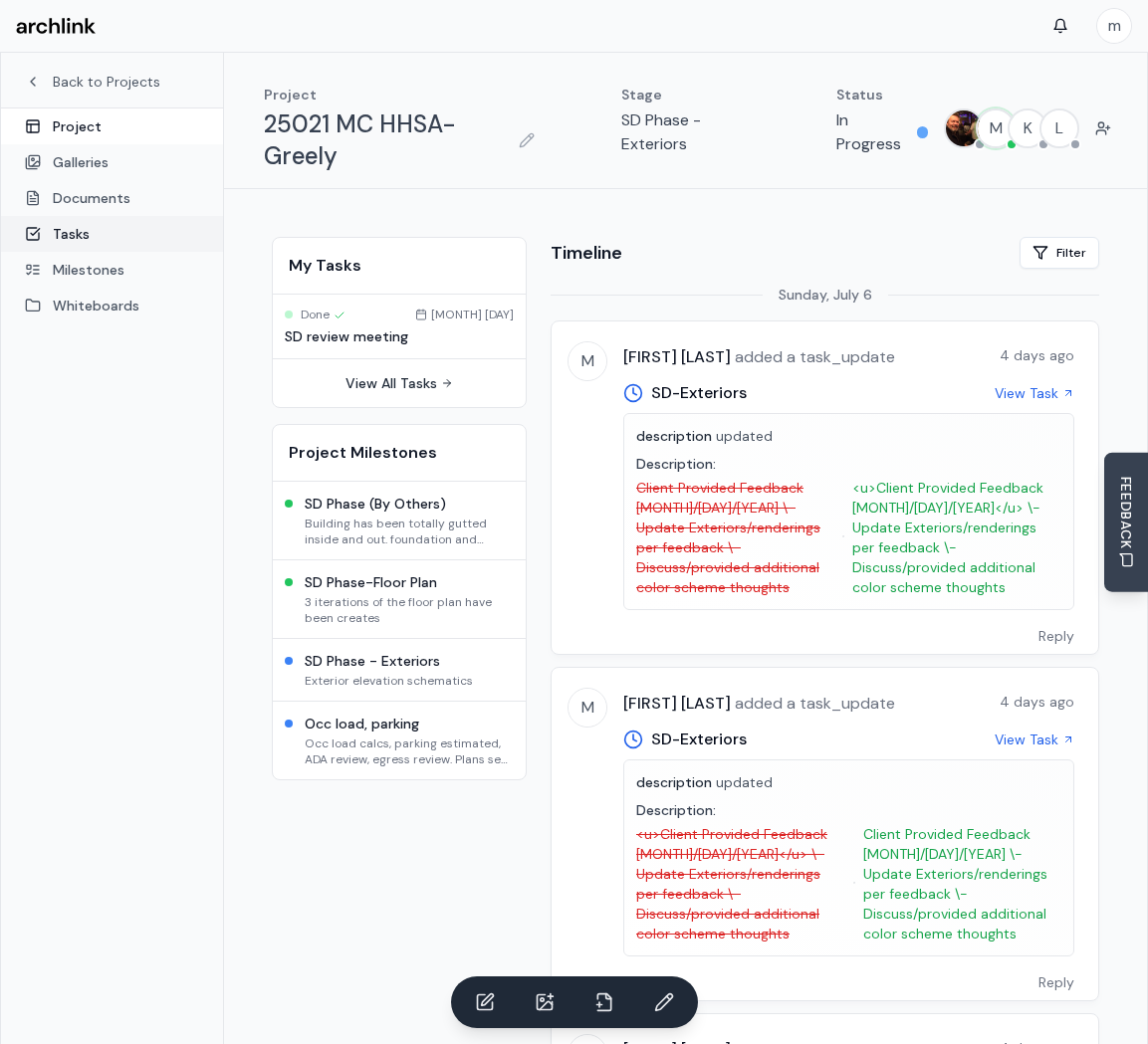 click on "Tasks" at bounding box center [112, 234] 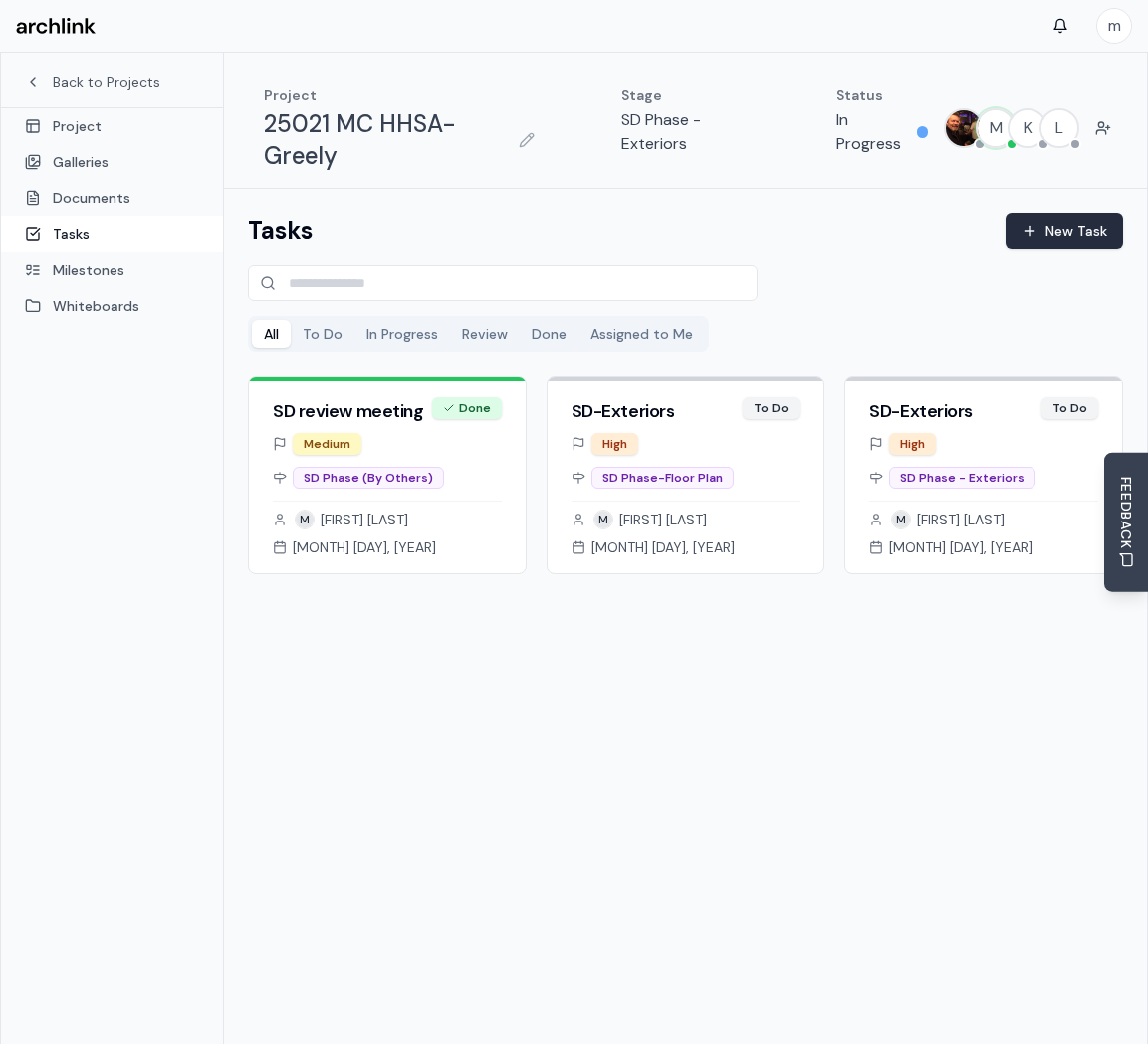 click on "New Task" at bounding box center [1064, 231] 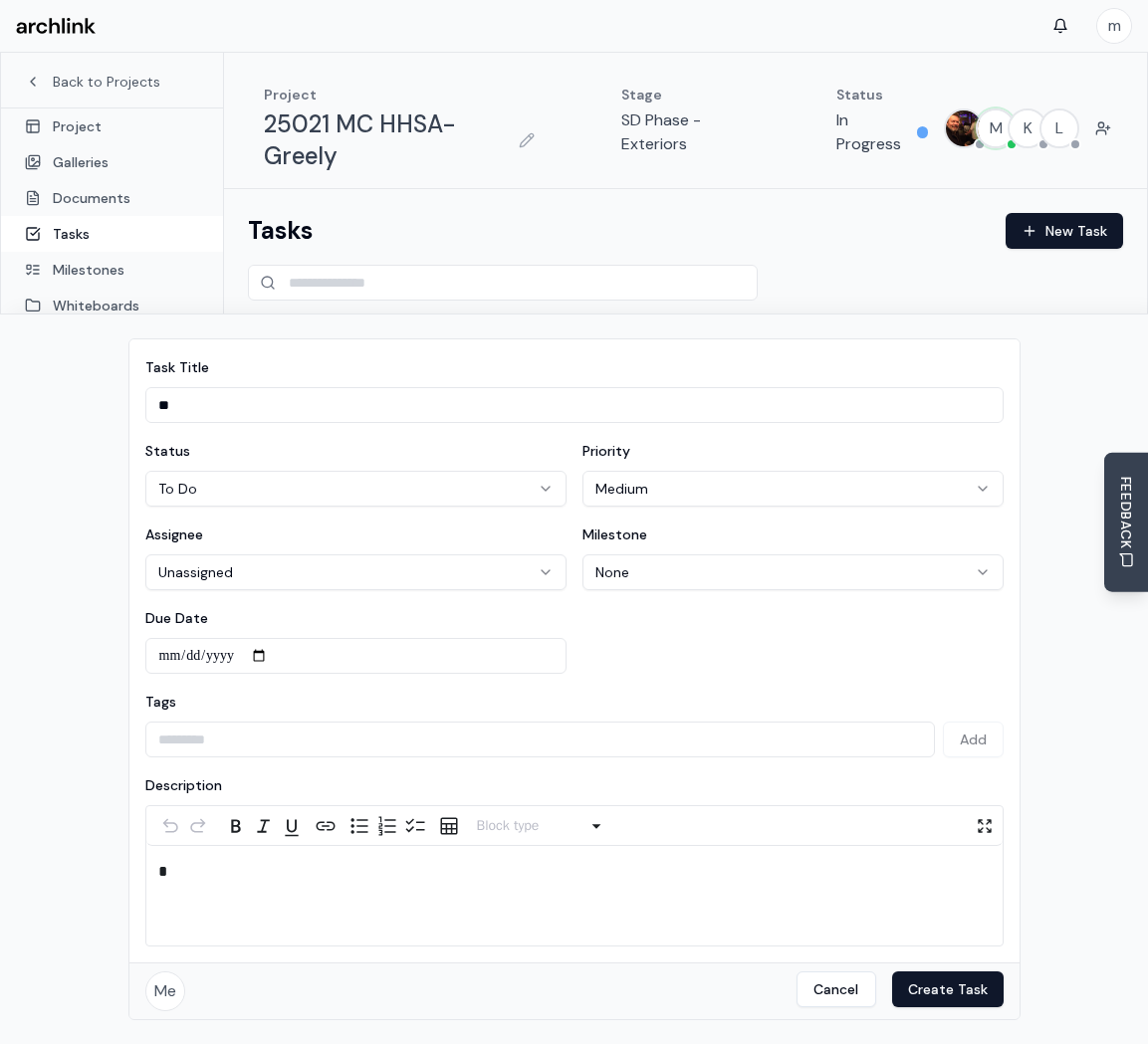 type on "*" 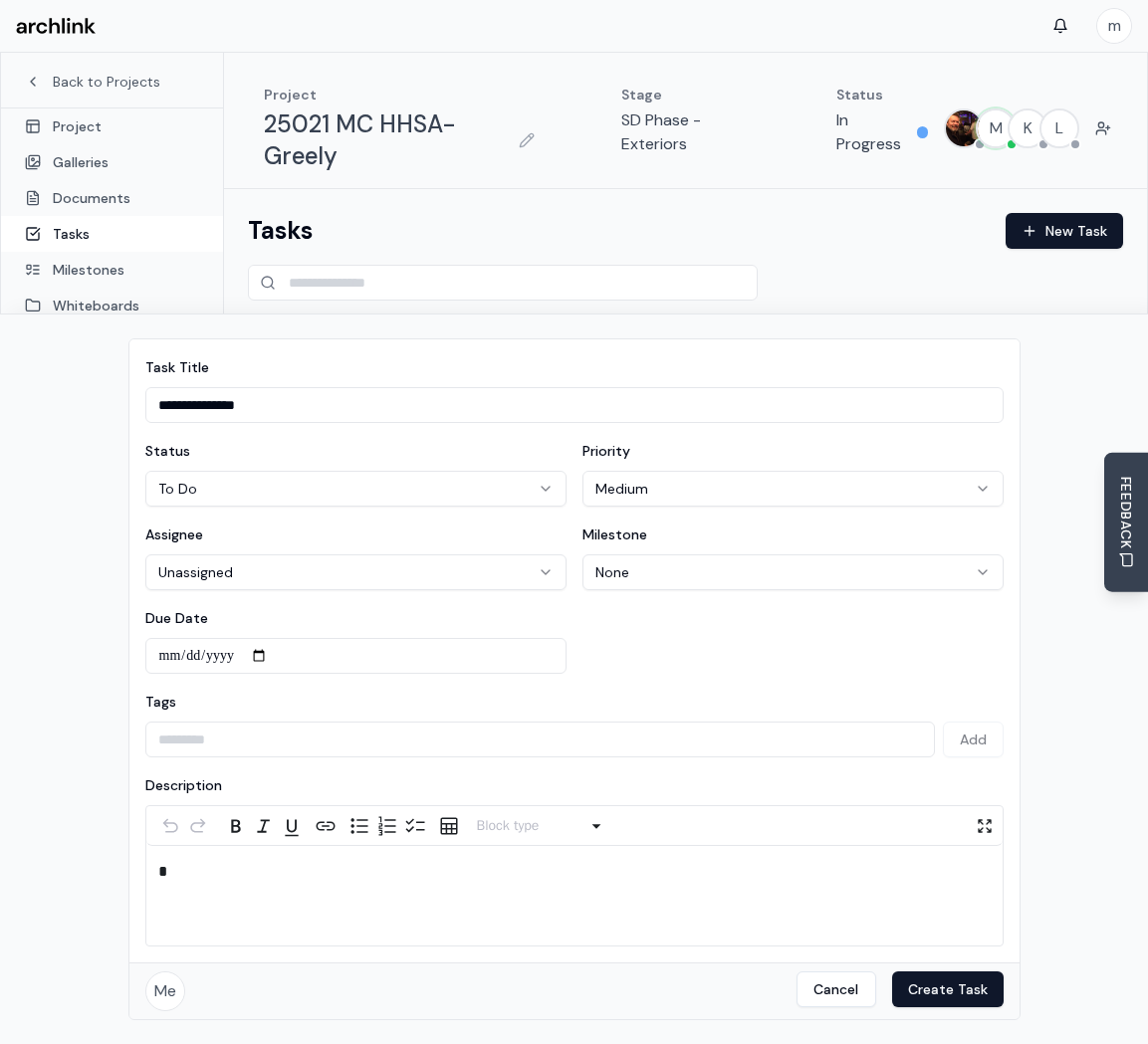 type on "**********" 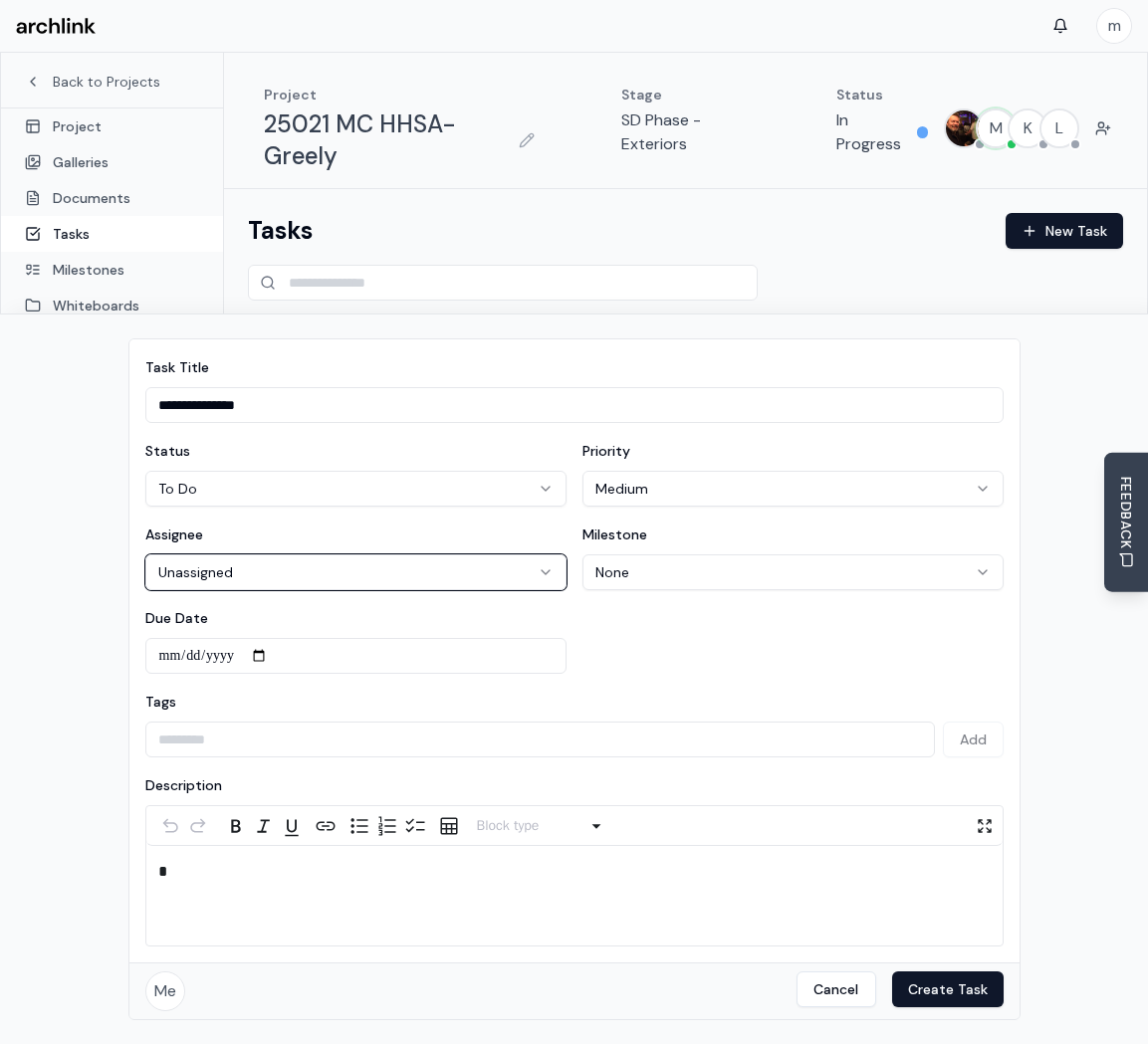 click on "Unassigned [FIRST] [LAST] [FIRST] [LAST] [FIRST] [LAST]" at bounding box center [574, 574] 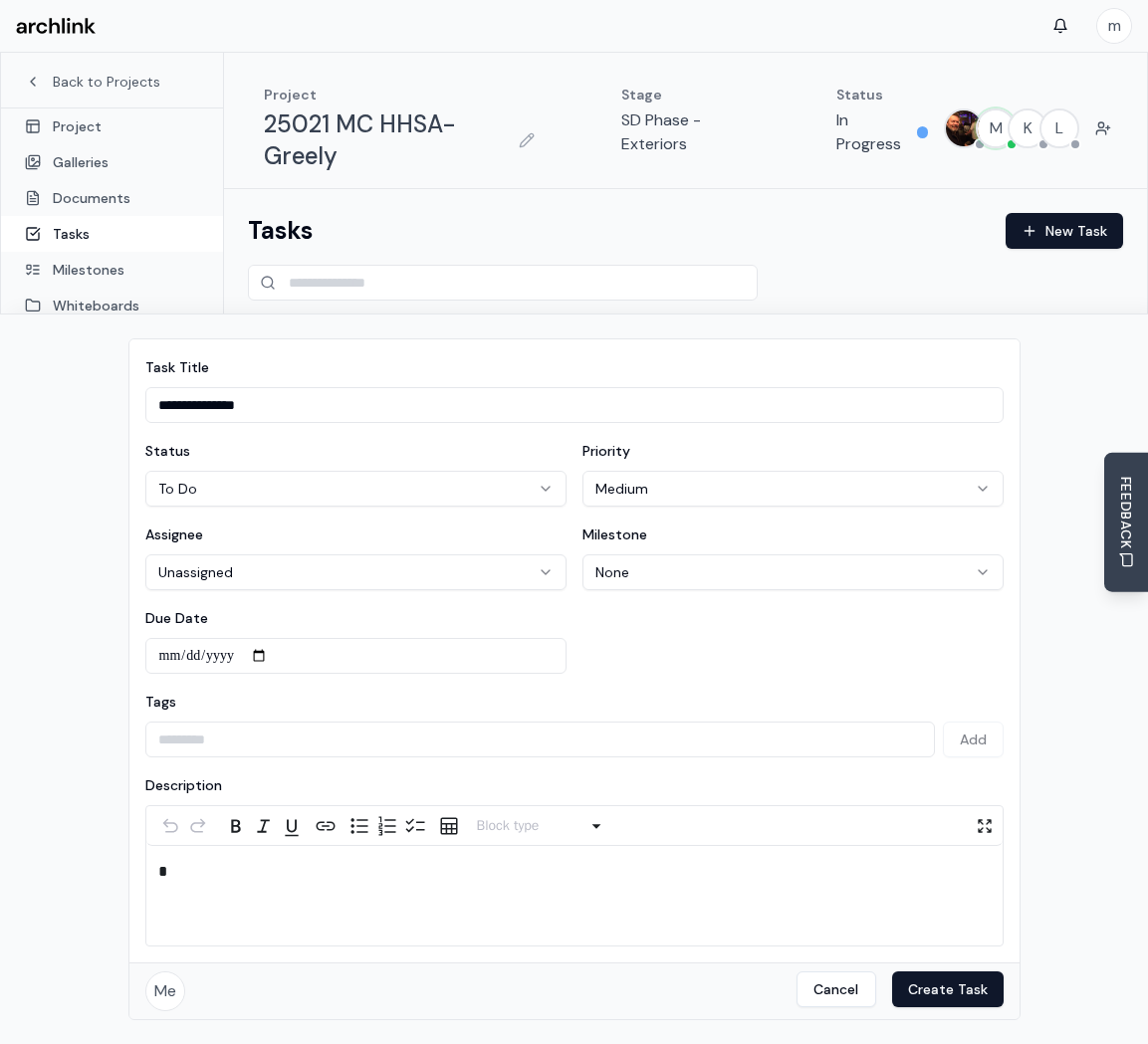 click on "Due Date" at bounding box center (355, 656) 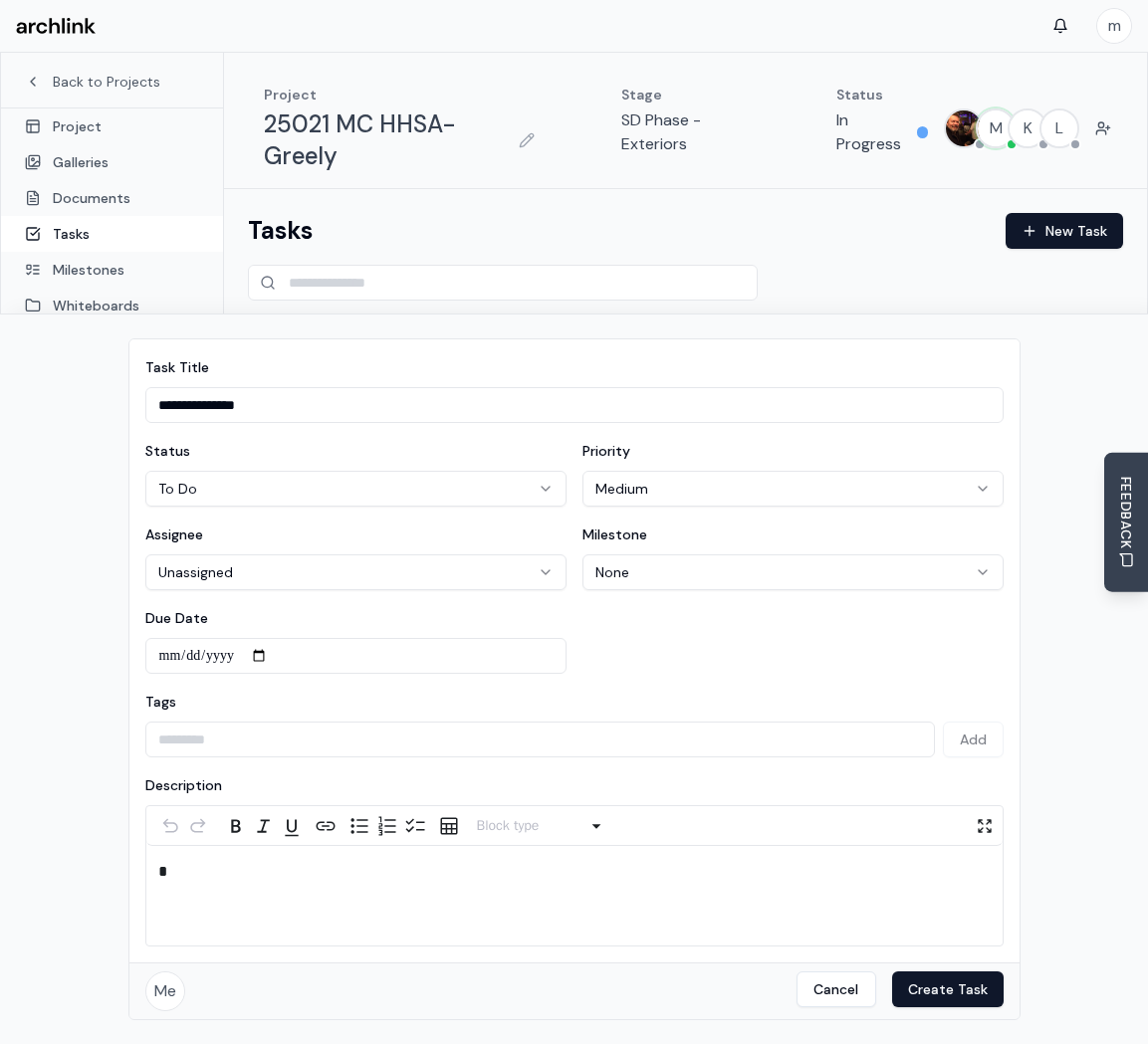 type on "**********" 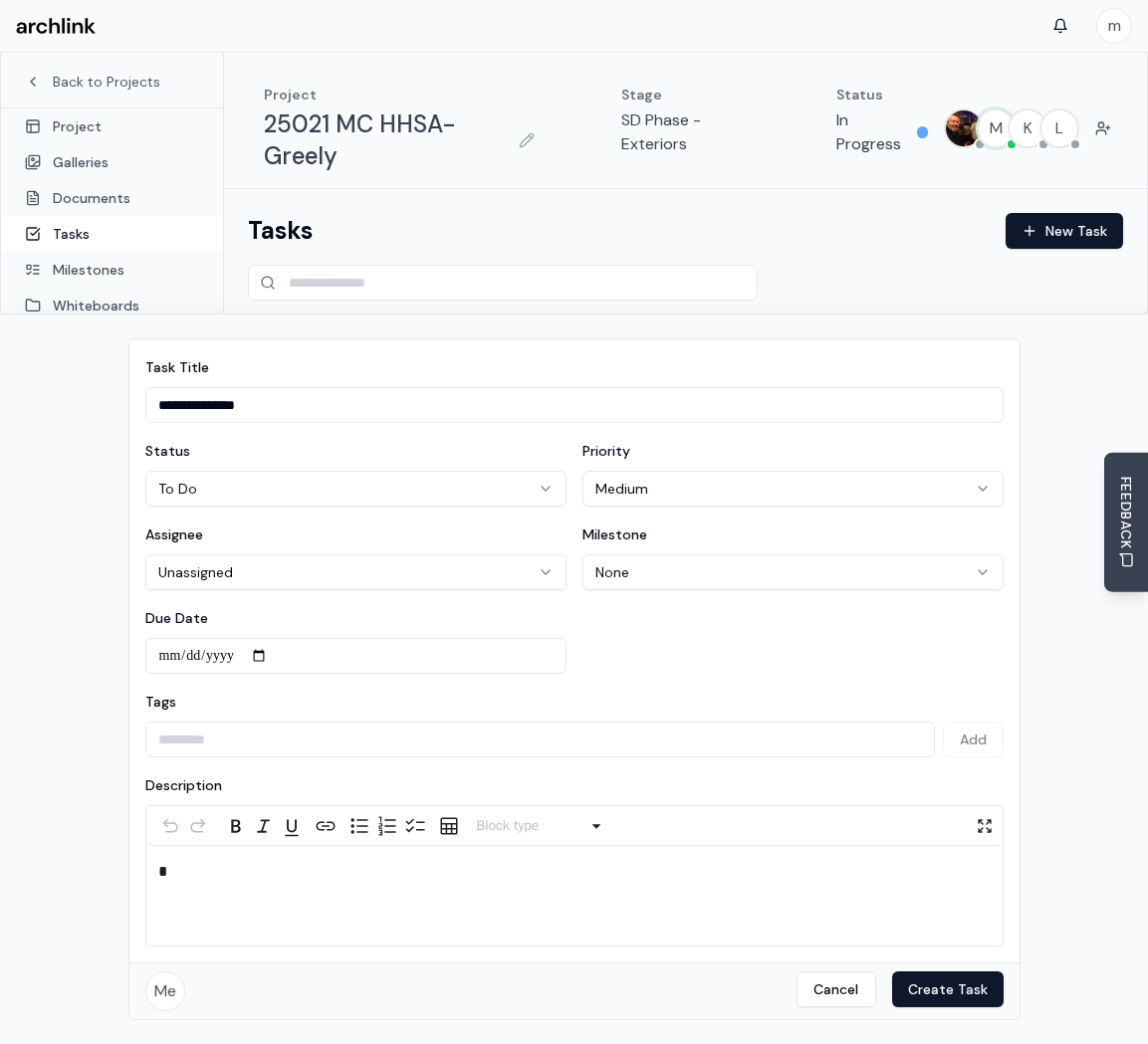 click at bounding box center [540, 739] 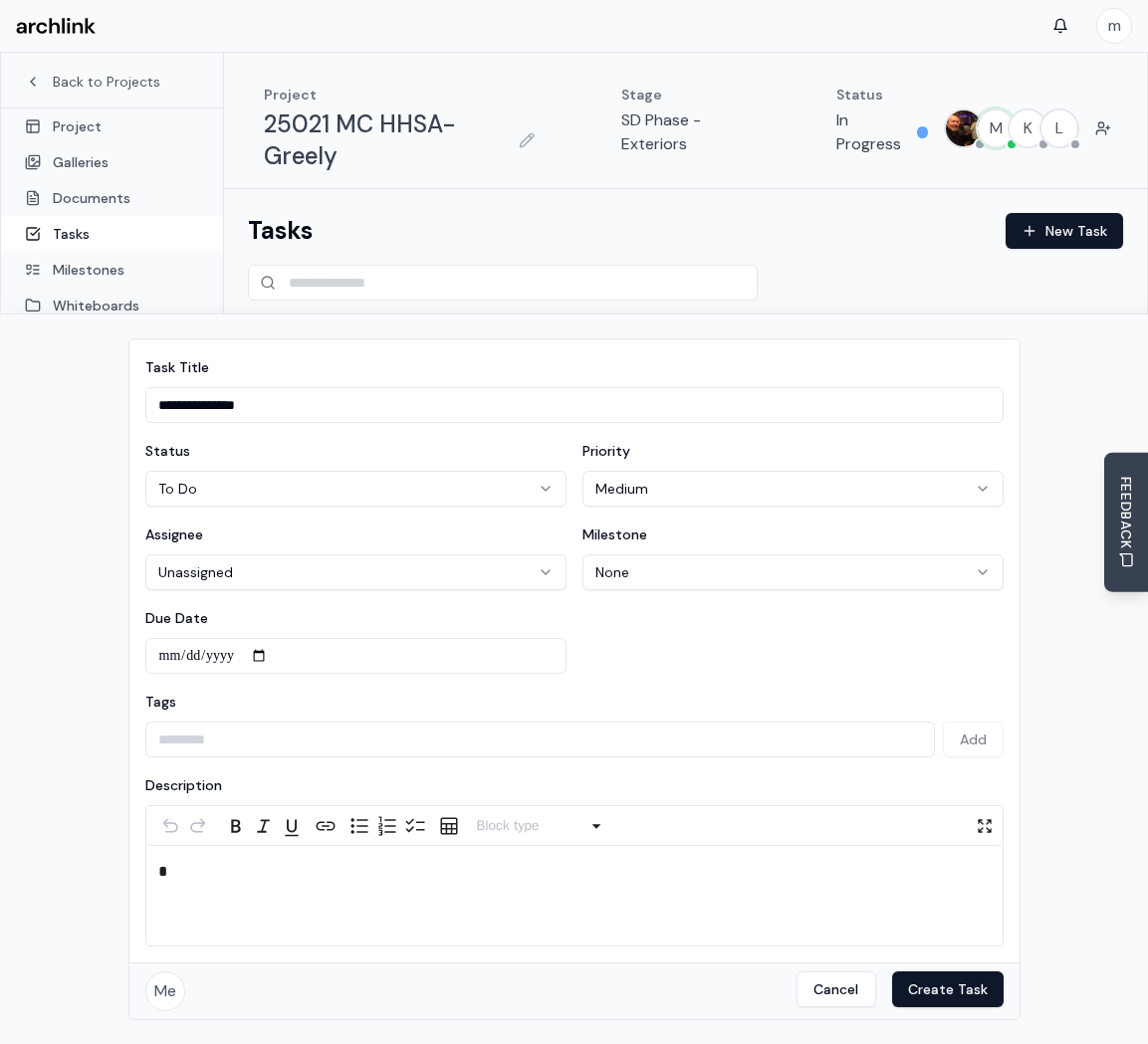 click on "*" at bounding box center (574, 872) 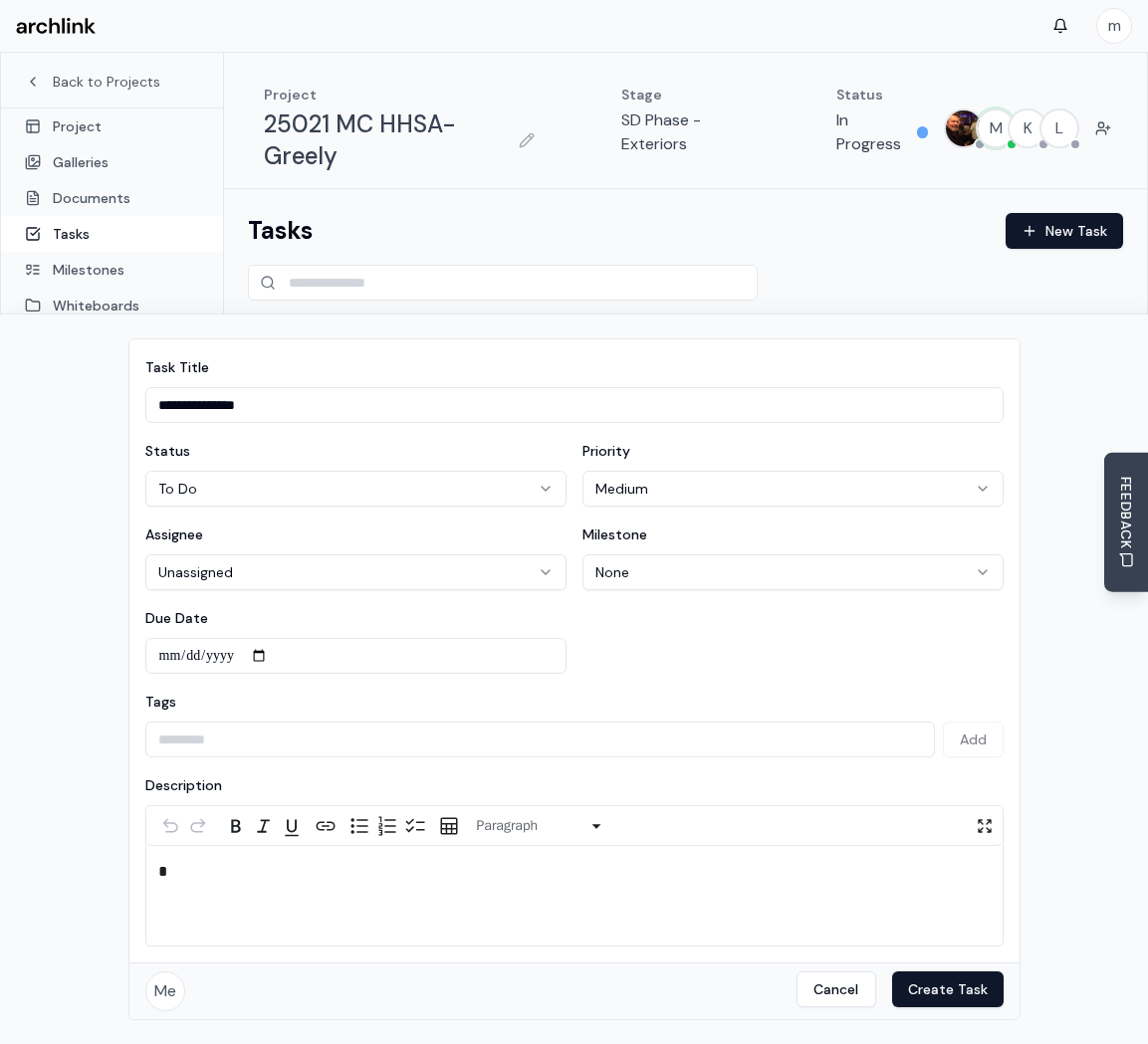 type 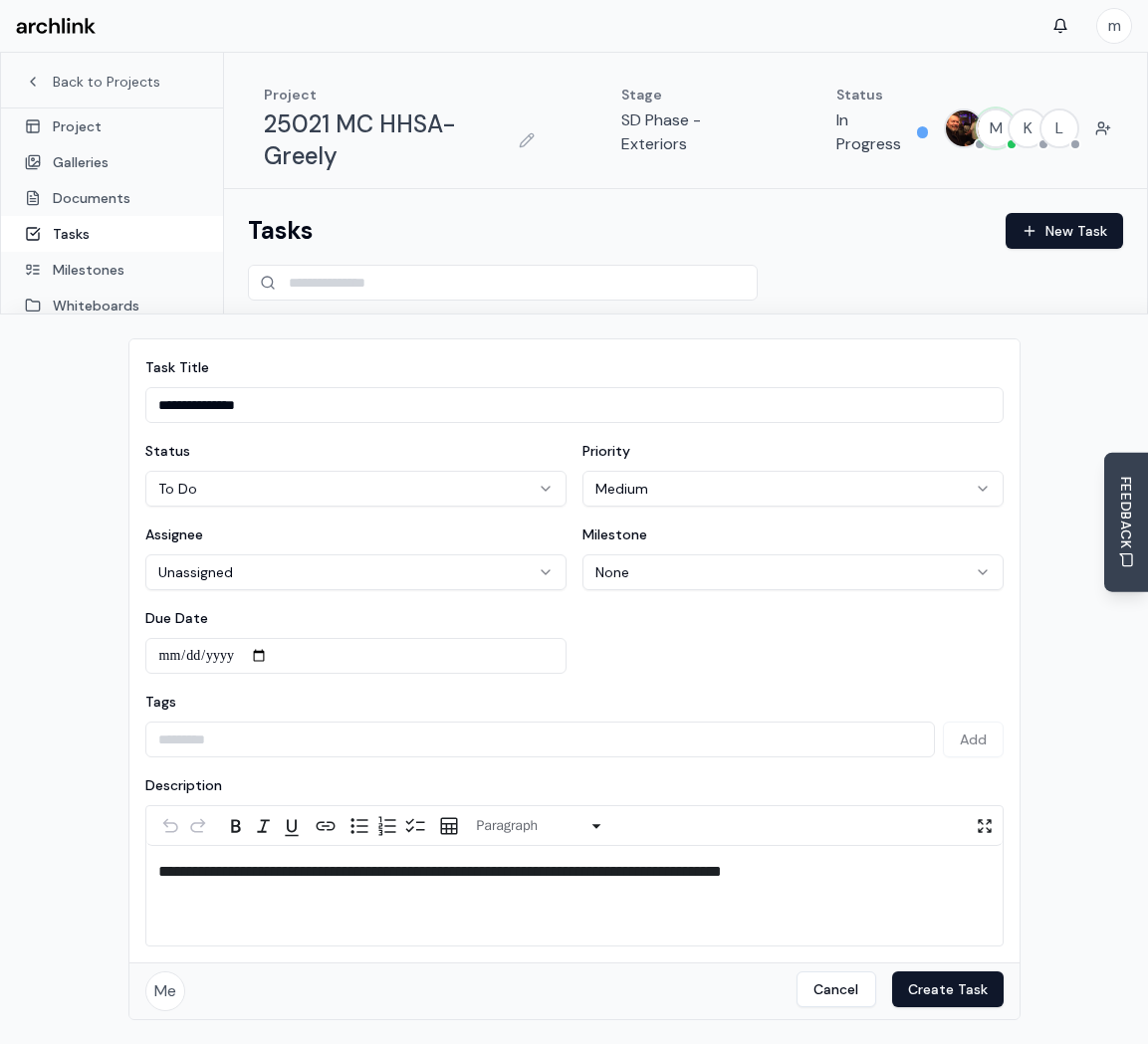 click on "**********" at bounding box center (440, 871) 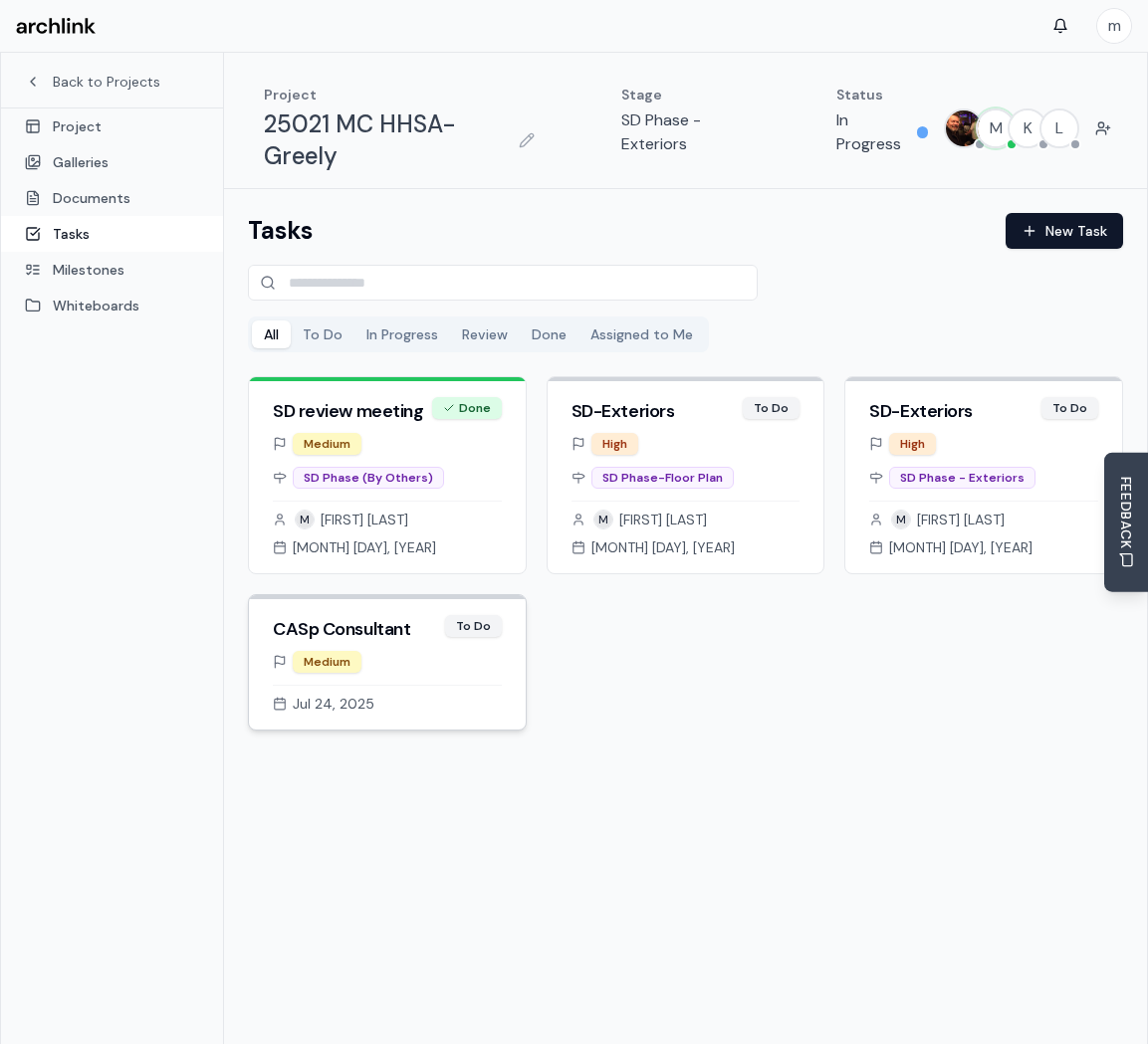 click on "CASp Consultant To Do" at bounding box center [387, 625] 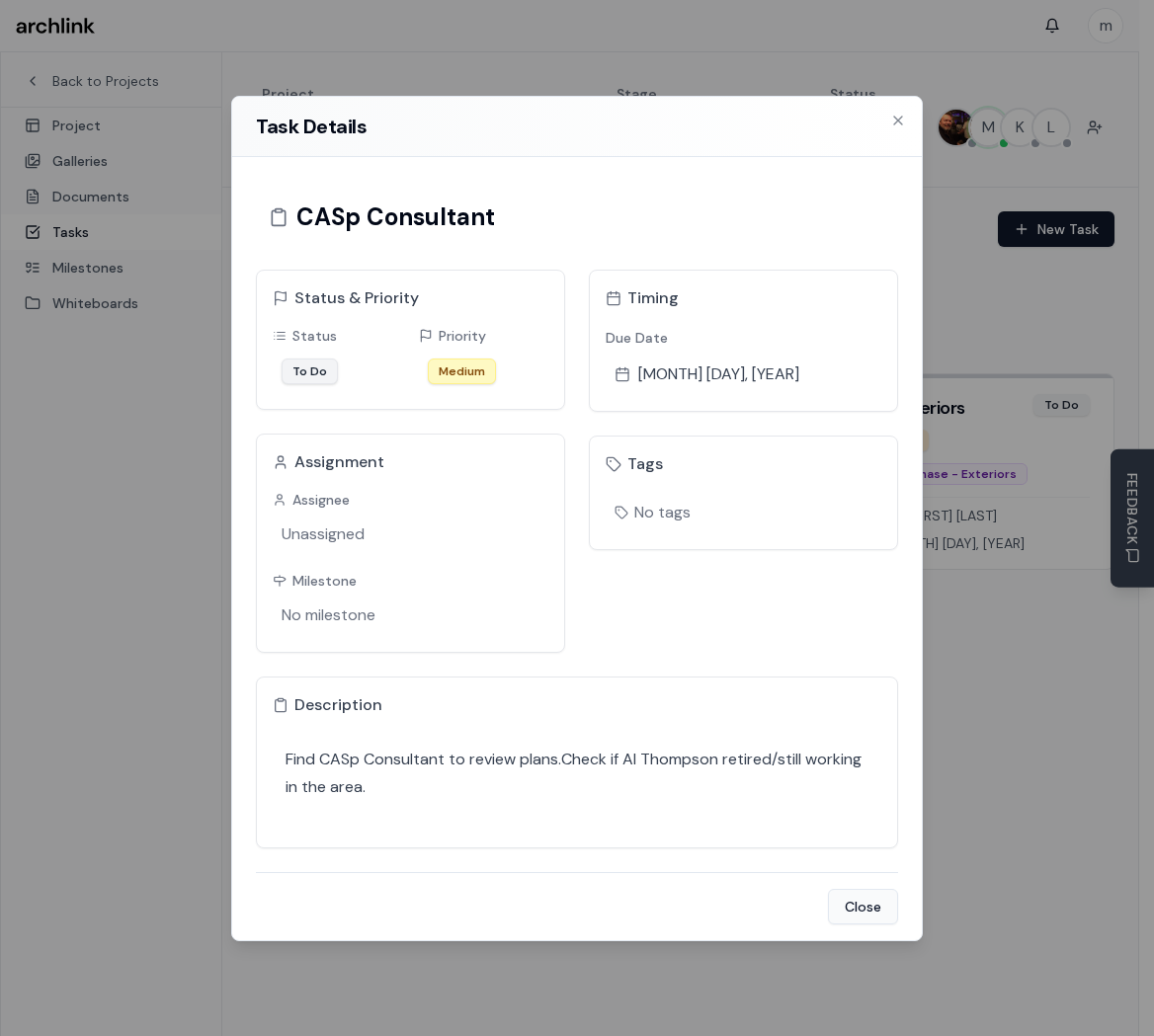 click on "Close" at bounding box center [863, 907] 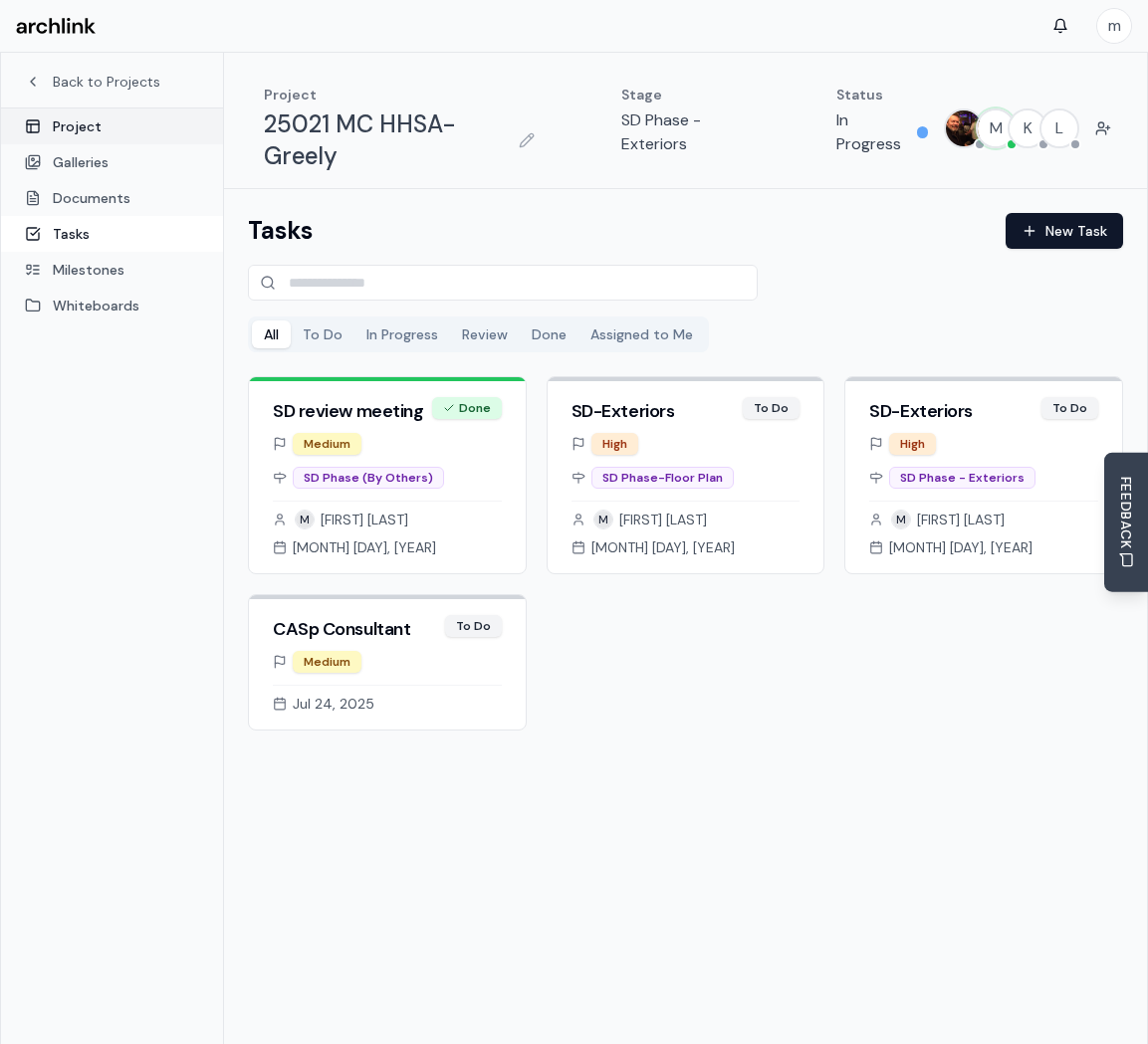 click on "Project" at bounding box center [112, 126] 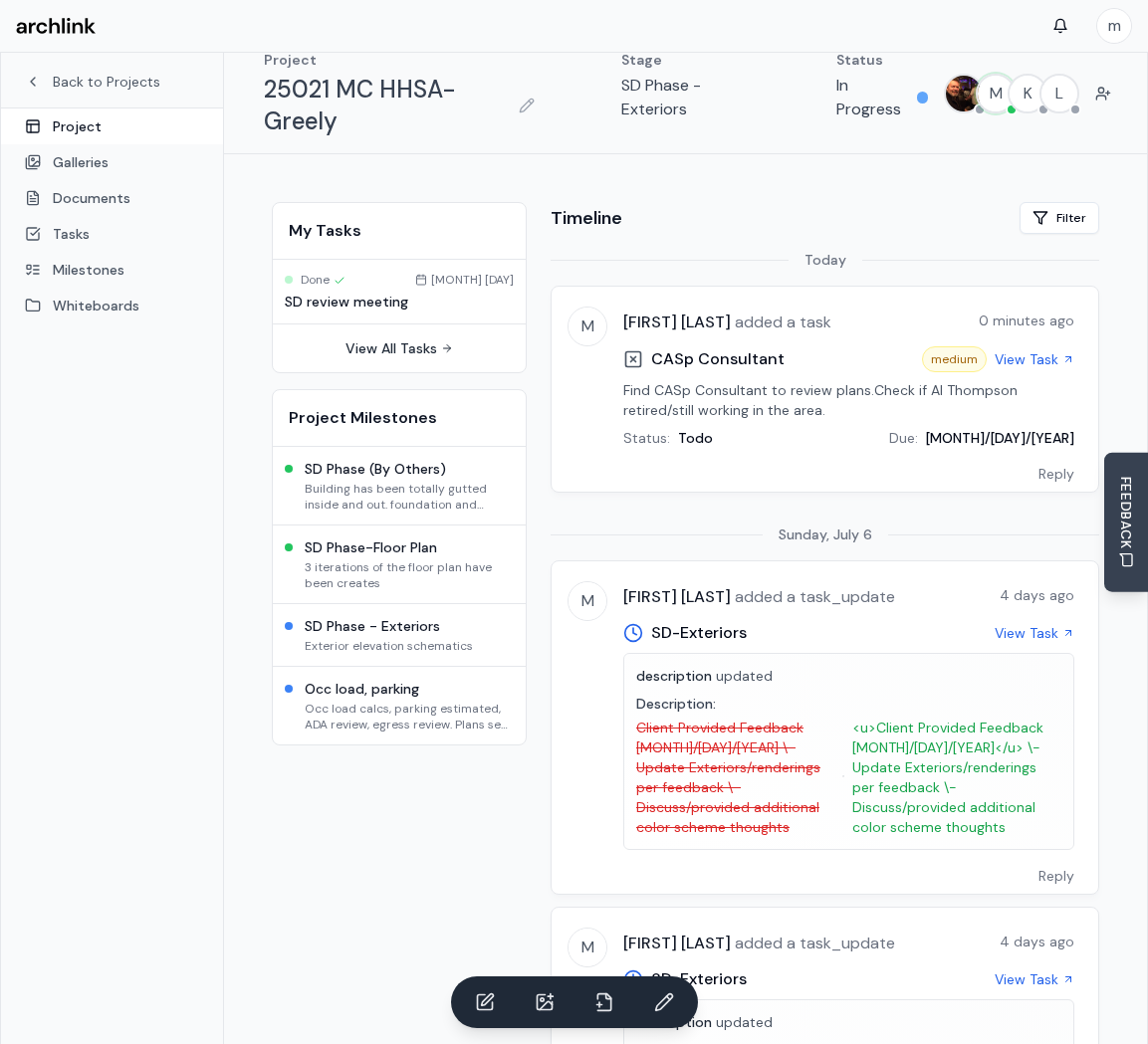 scroll, scrollTop: 0, scrollLeft: 0, axis: both 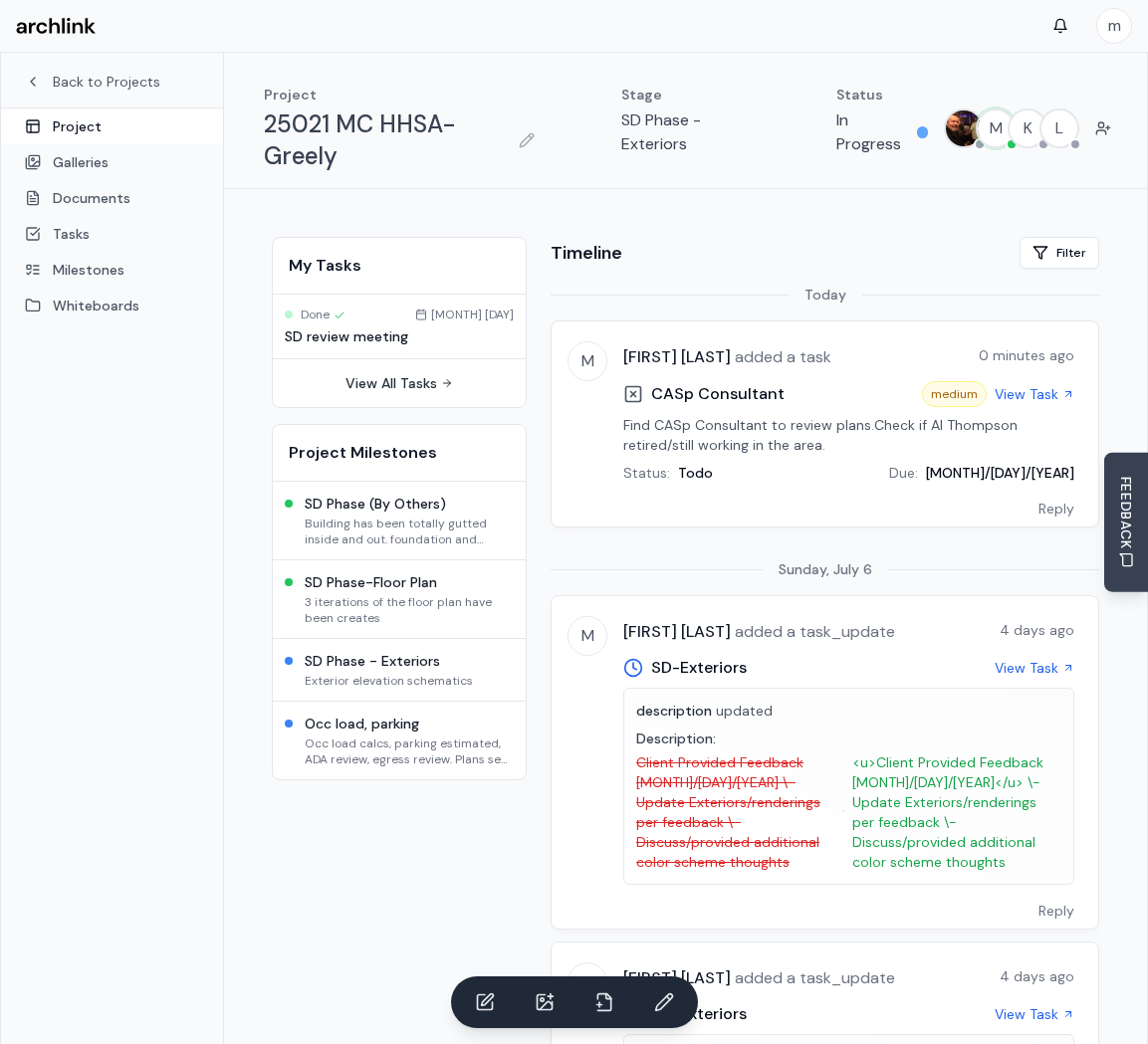 click on "Project" at bounding box center (112, 126) 